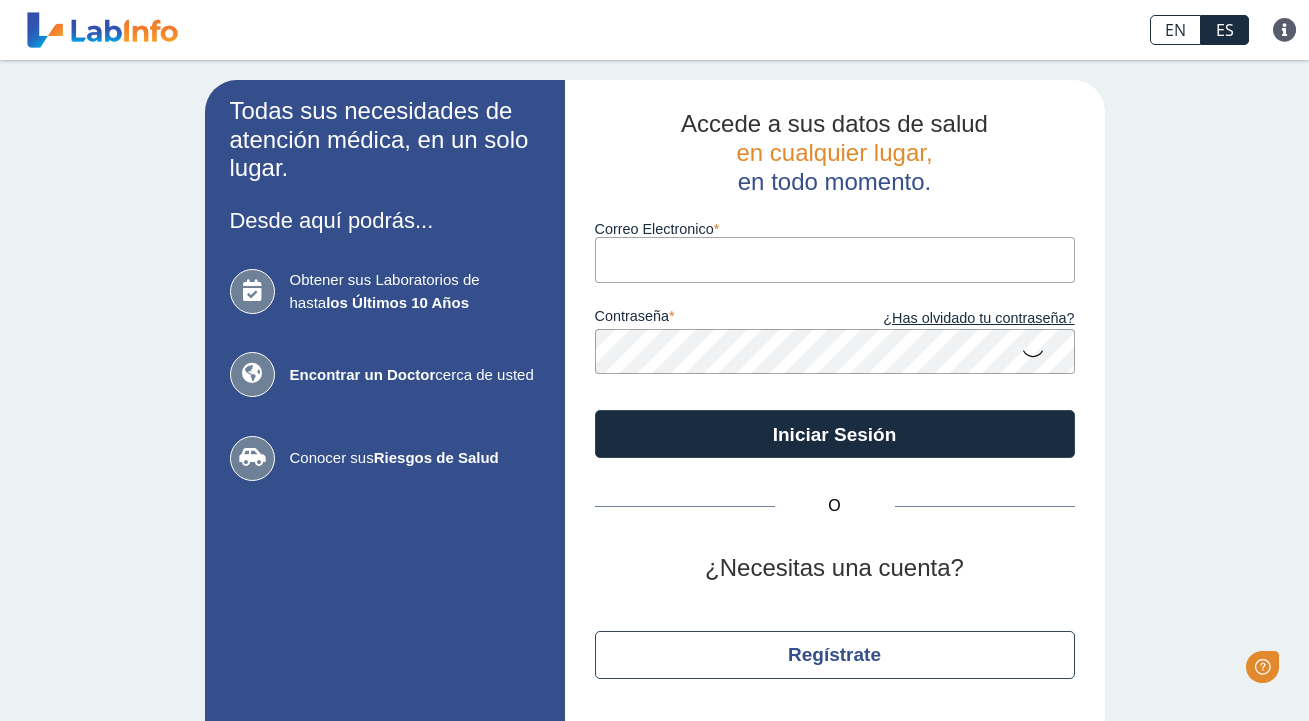 scroll, scrollTop: 0, scrollLeft: 0, axis: both 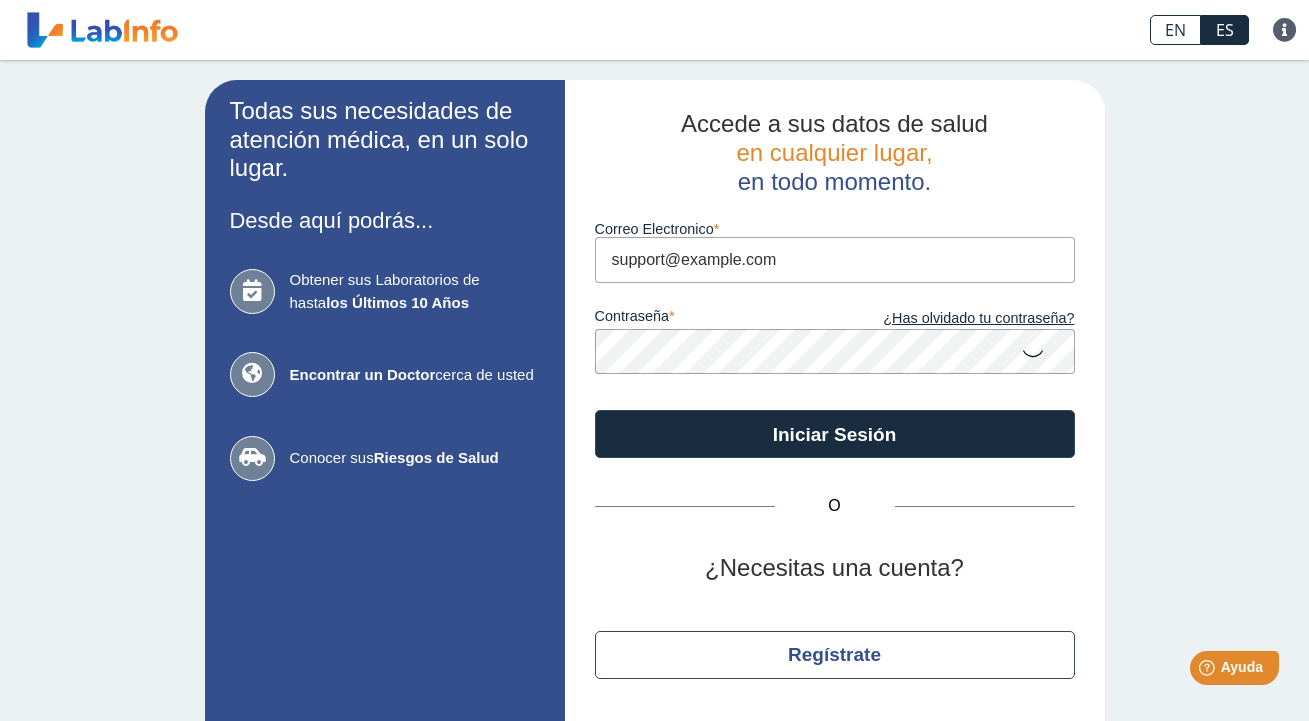 type on "support@example.com" 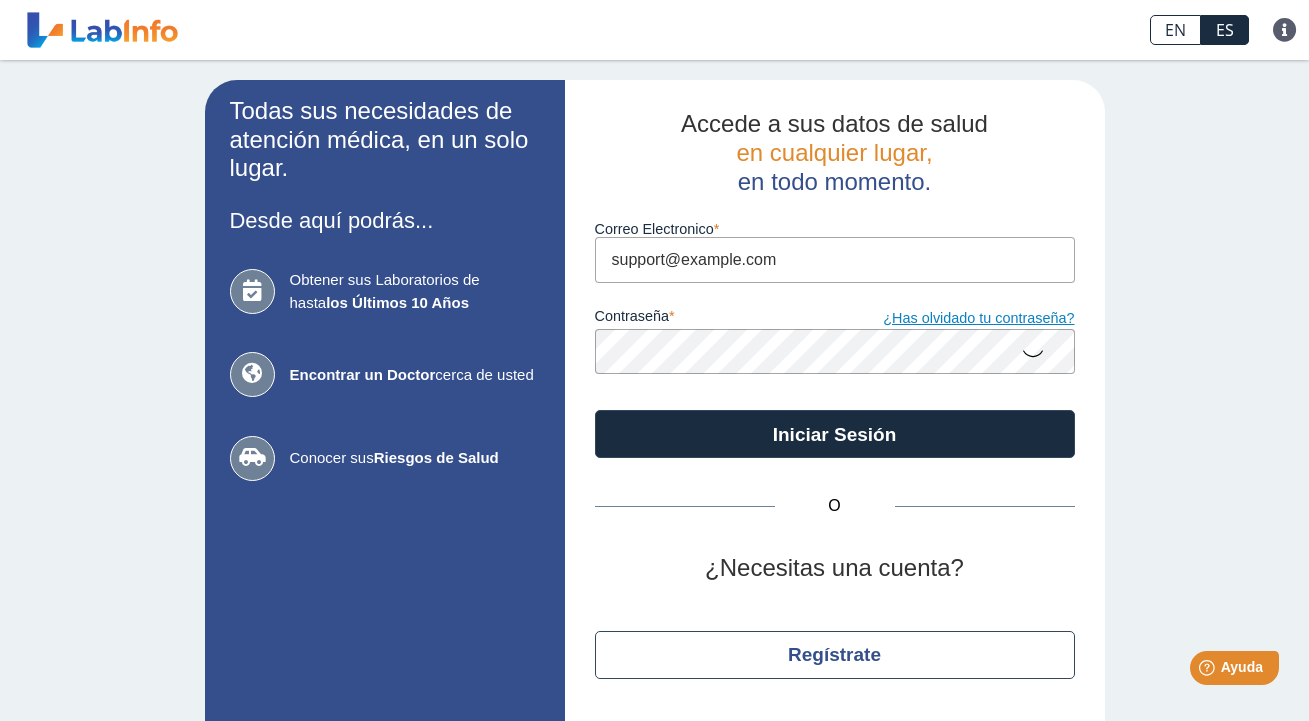 click on "¿Has olvidado tu contraseña?" 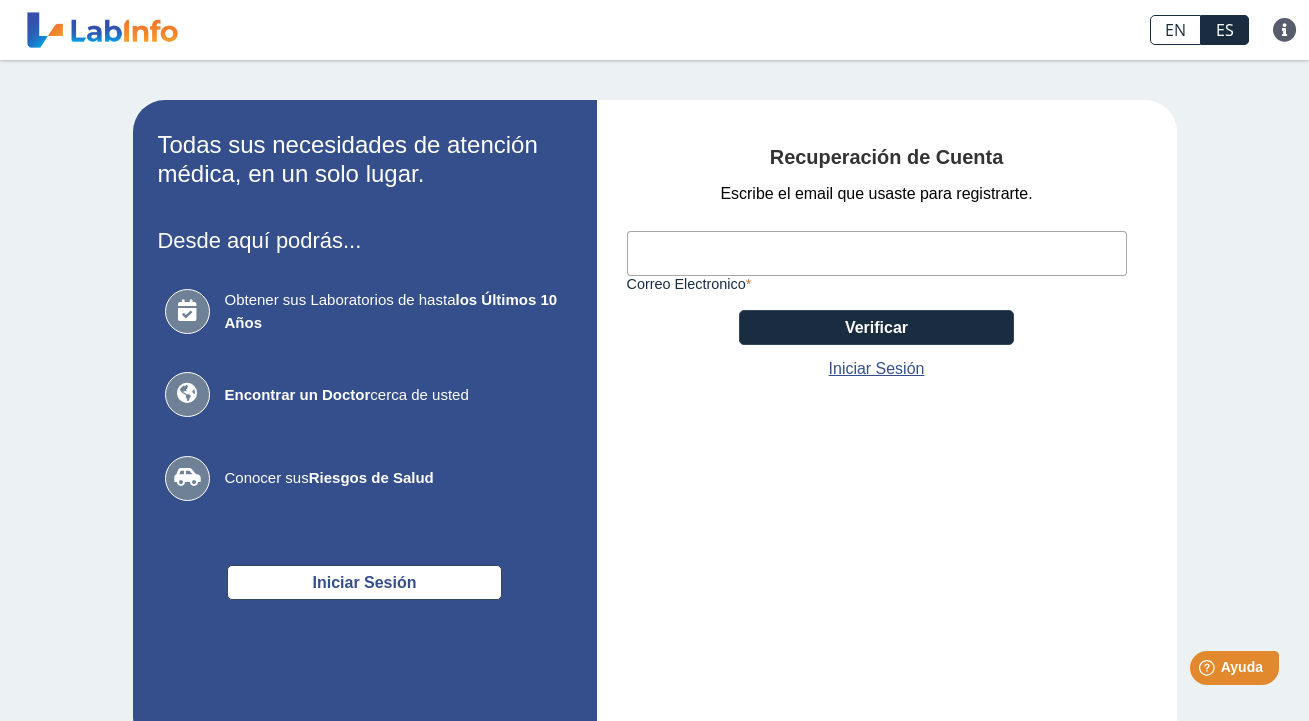 click on "Correo Electronico" at bounding box center [877, 253] 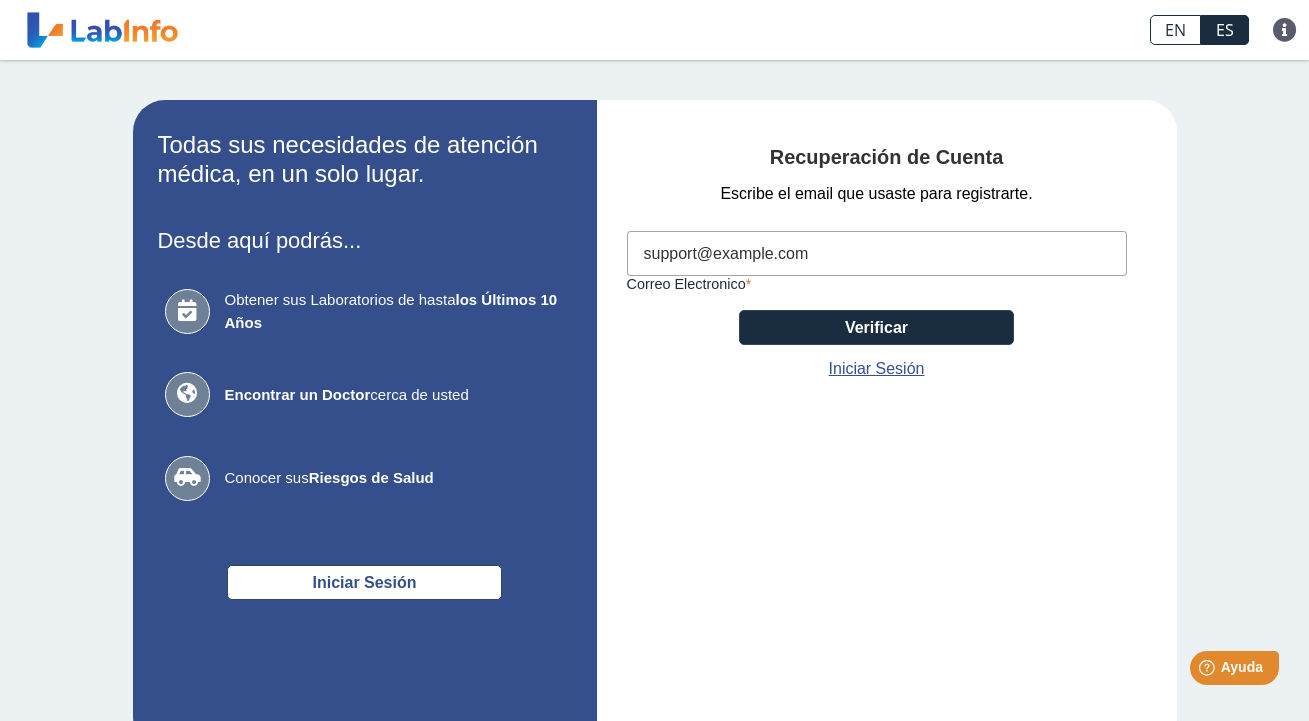 type on "seaservicespr@[EXAMPLE.COM]" 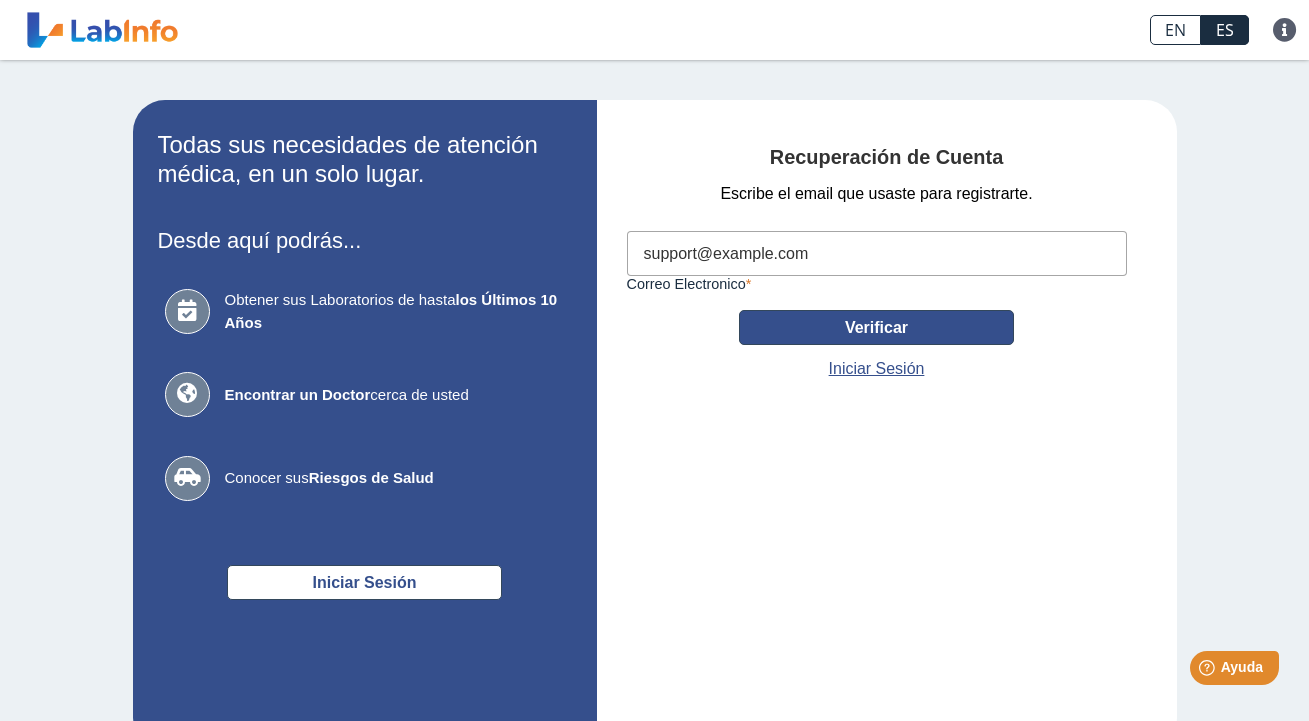 click on "Verificar" 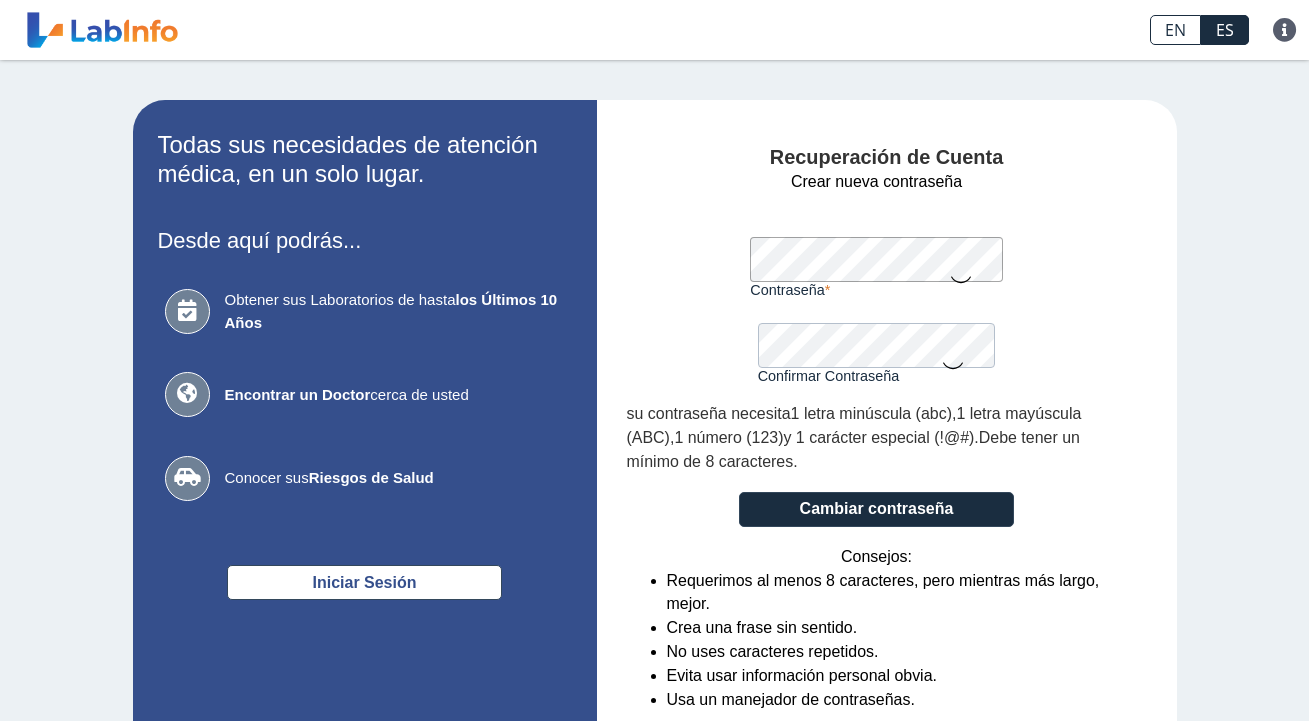 scroll, scrollTop: 0, scrollLeft: 0, axis: both 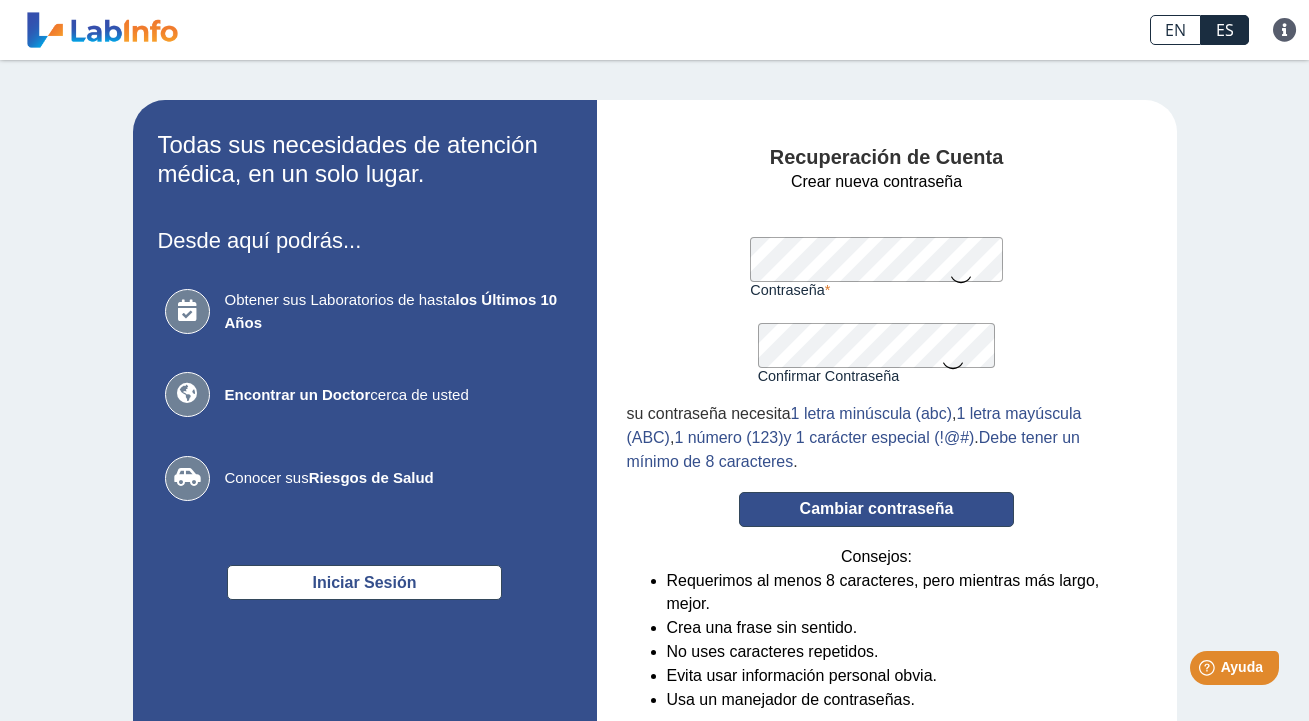 click on "Cambiar contraseña" 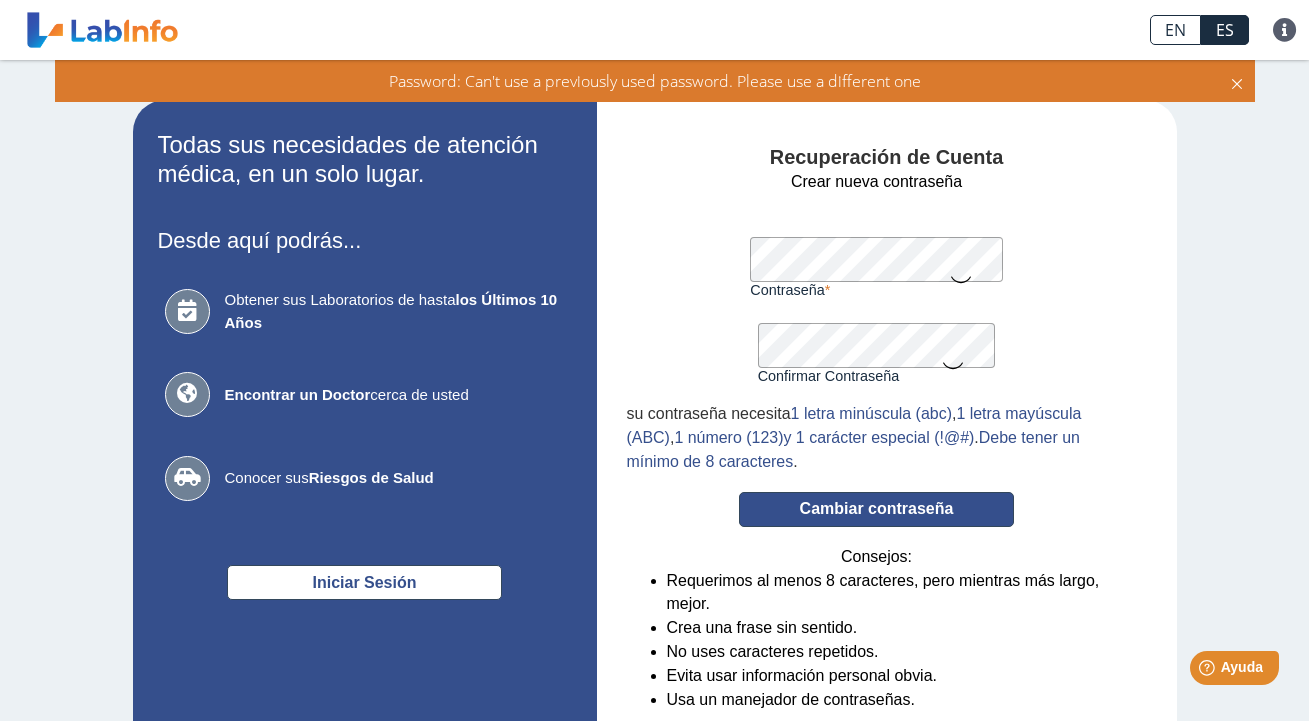 click on "Cambiar contraseña" 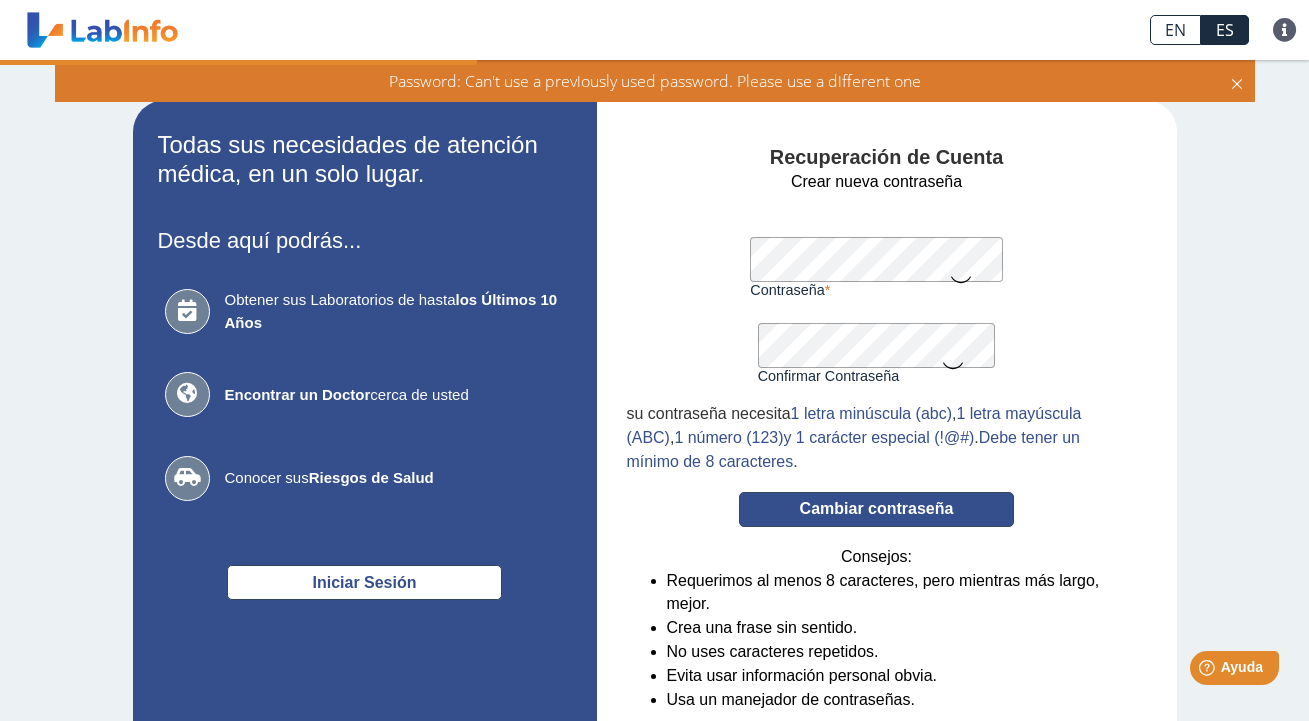click on "Cambiar contraseña" 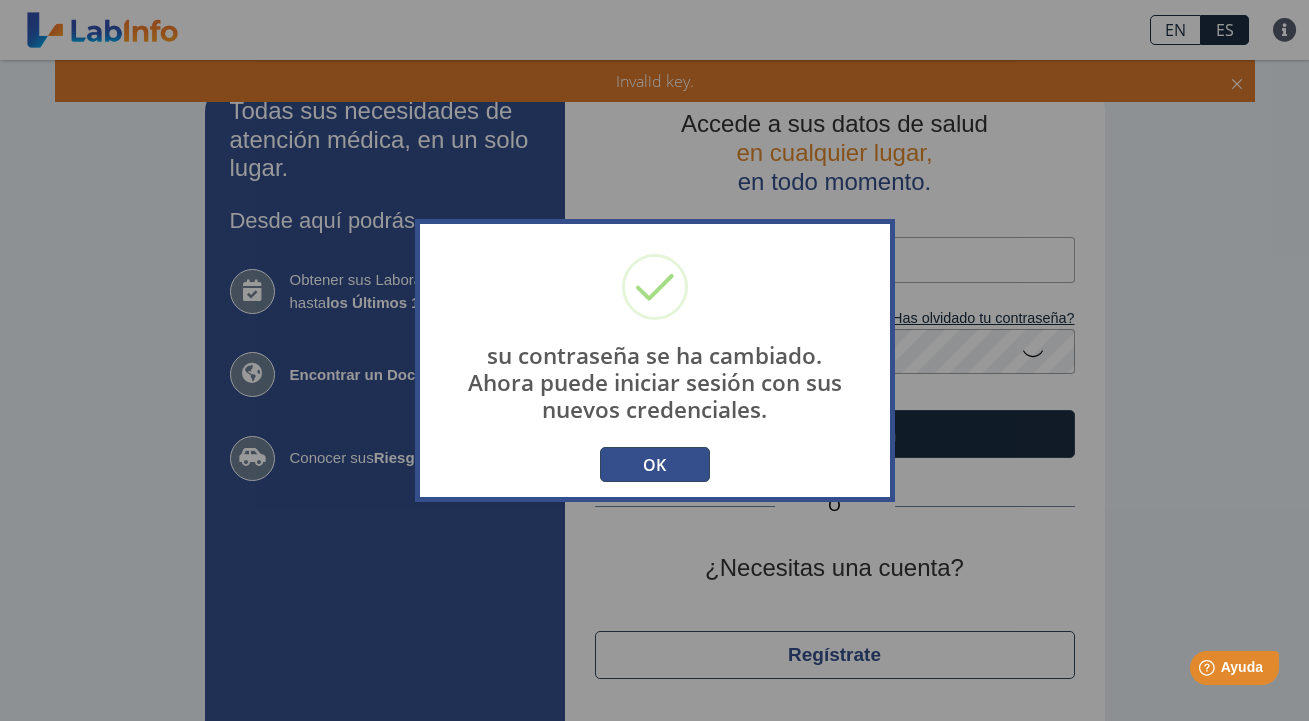 click on "OK" at bounding box center [655, 464] 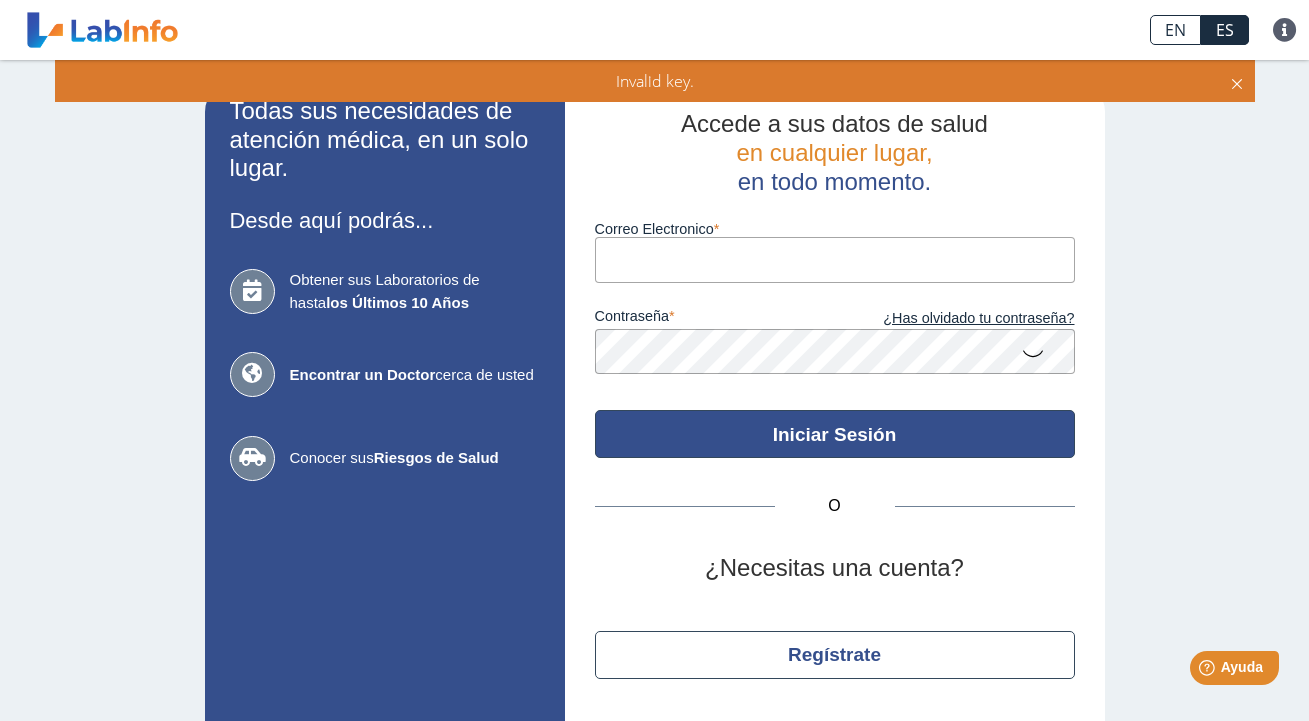 click on "Iniciar Sesión" 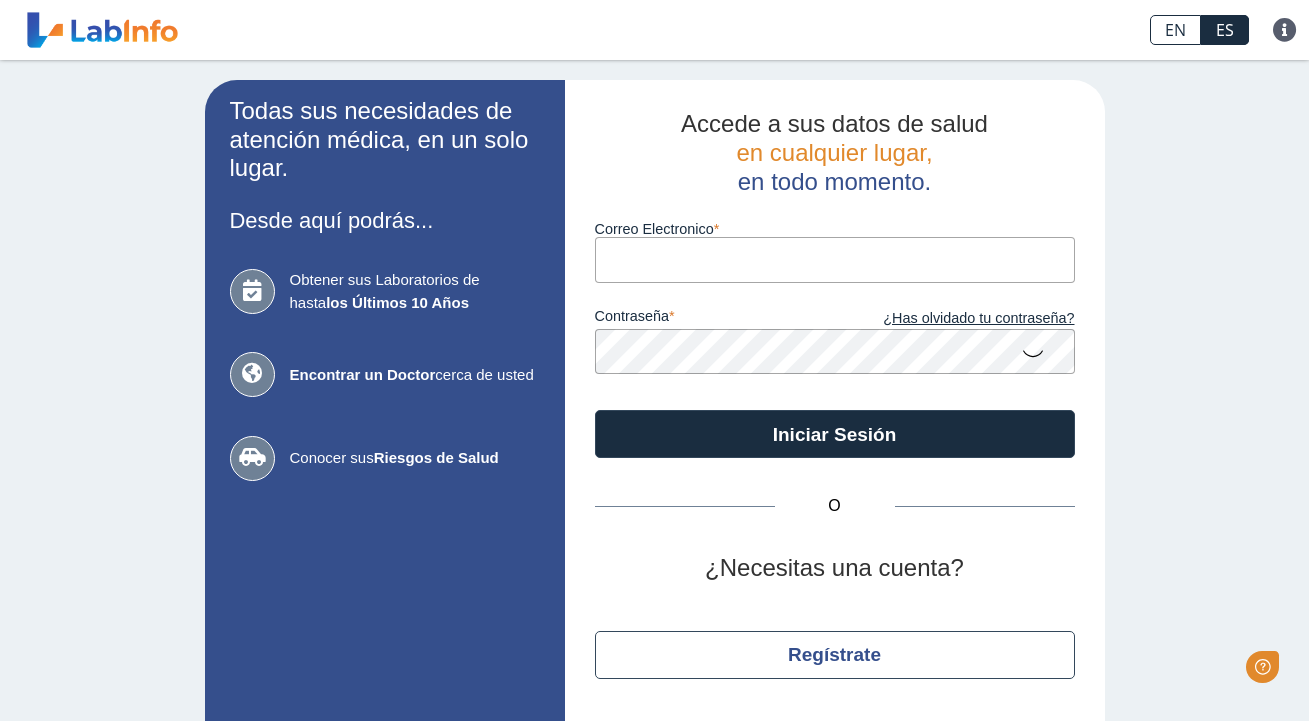 scroll, scrollTop: 0, scrollLeft: 0, axis: both 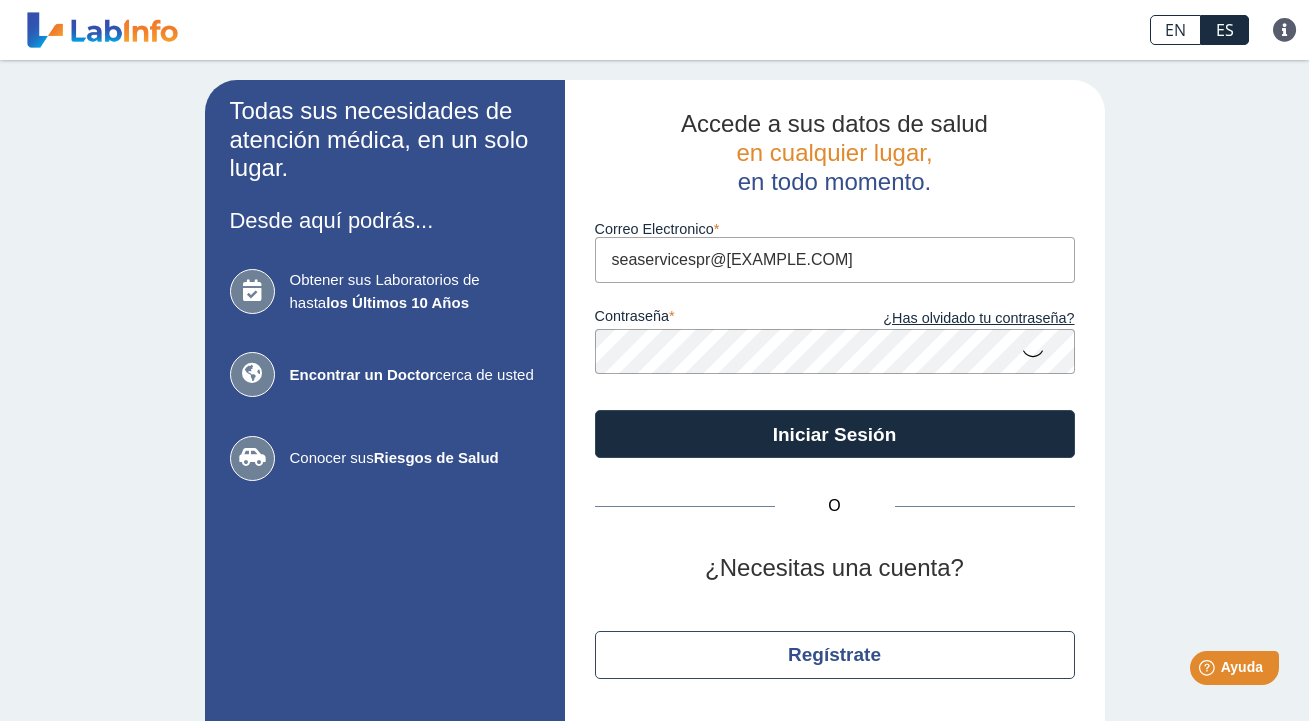 type on "seaservicespr@[EXAMPLE.COM]" 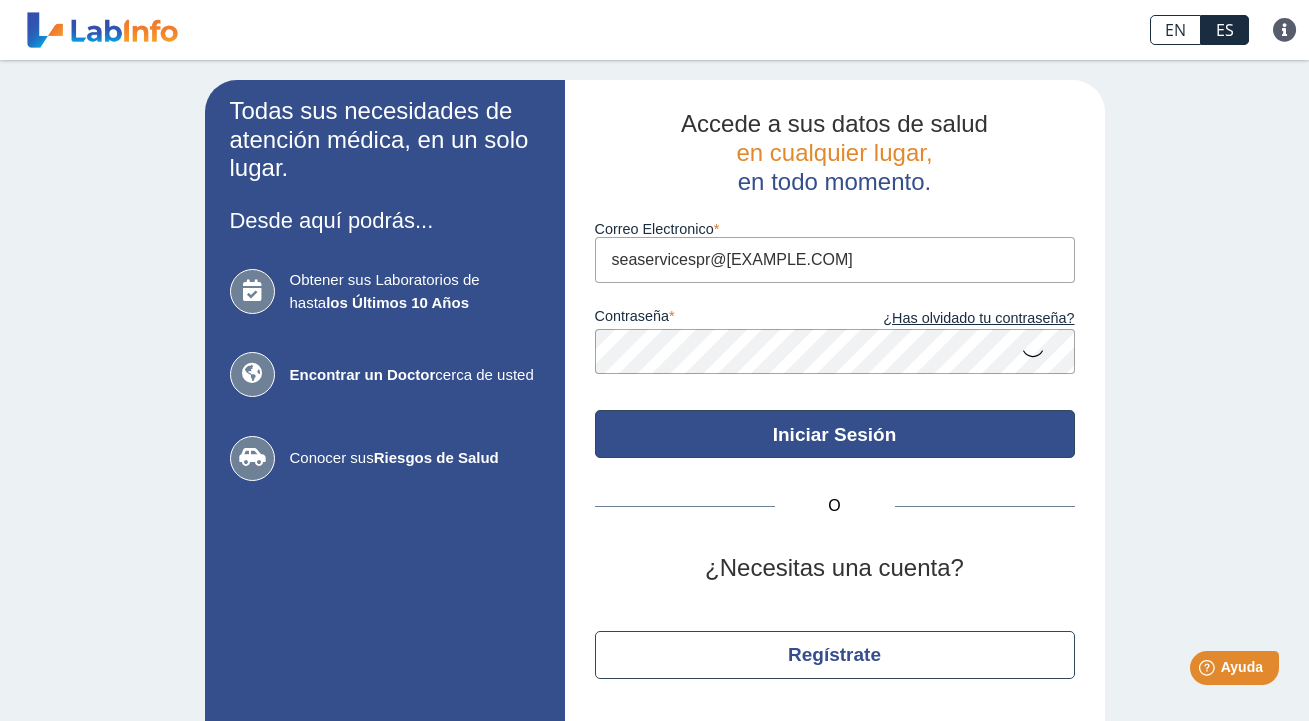 click on "Iniciar Sesión" 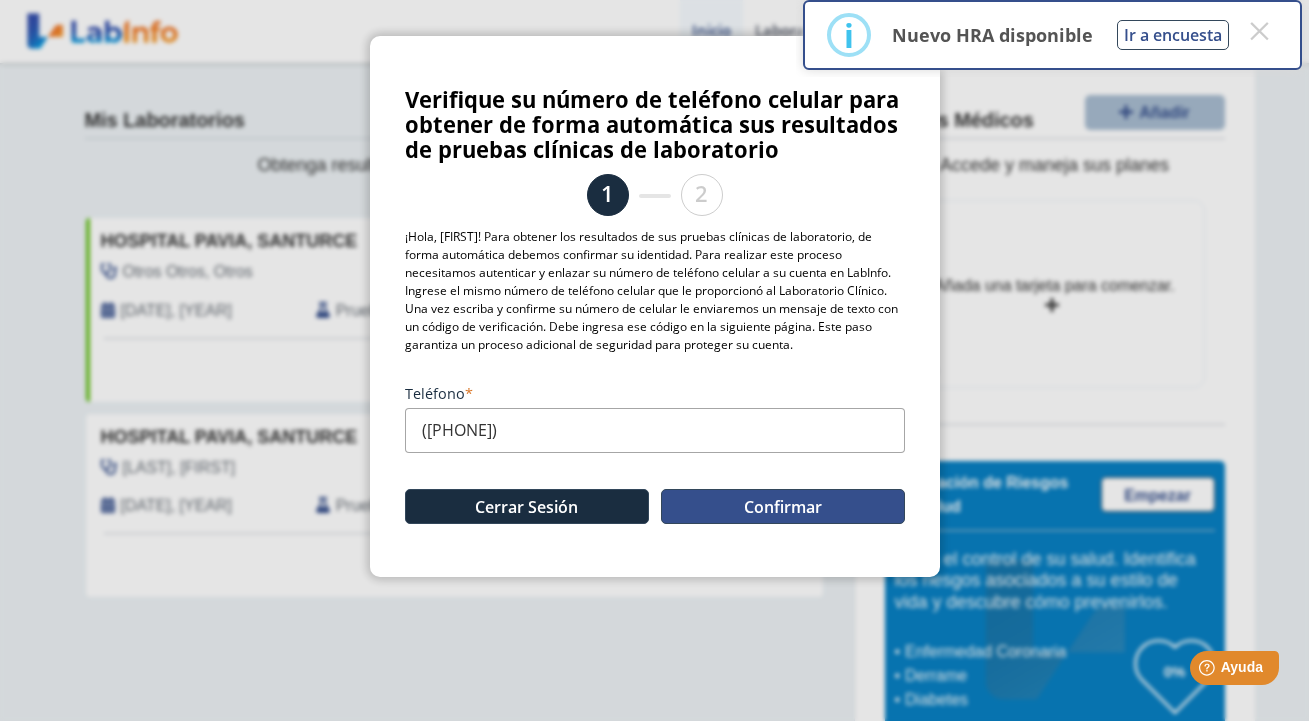 click on "Confirmar" 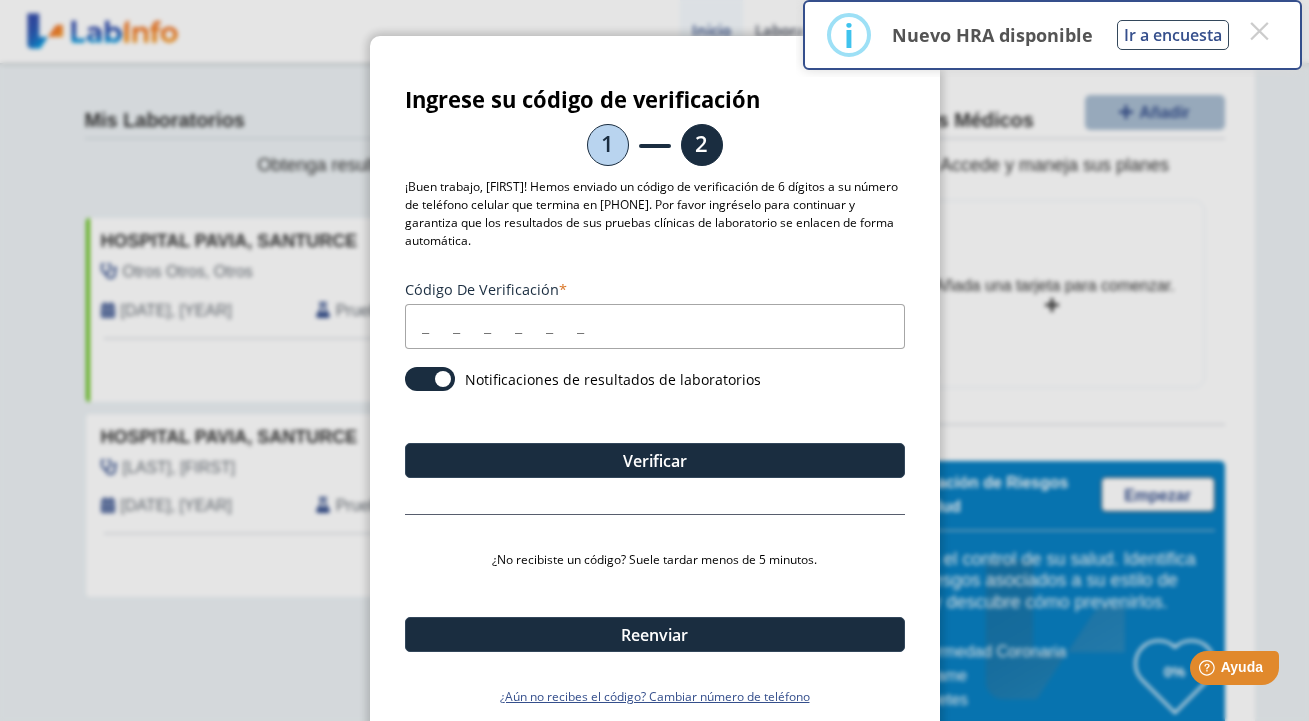 click on "Código de verificación" at bounding box center (655, 326) 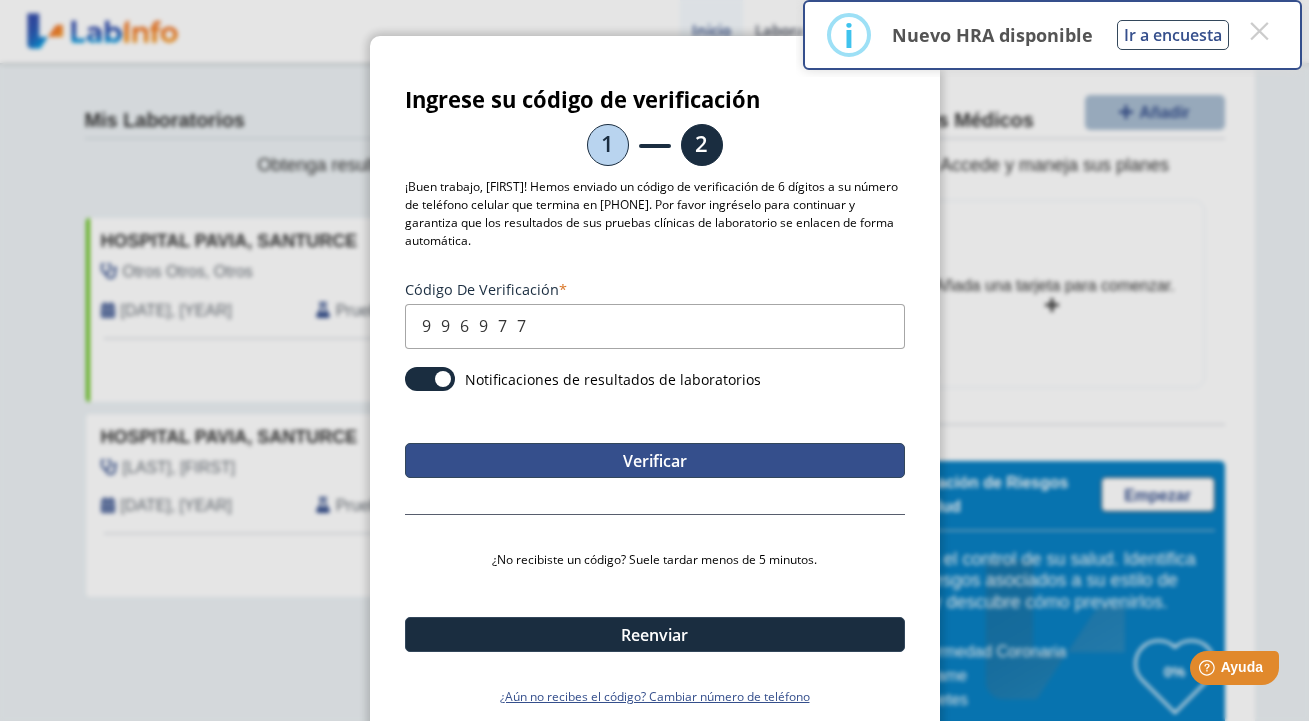type on "996977" 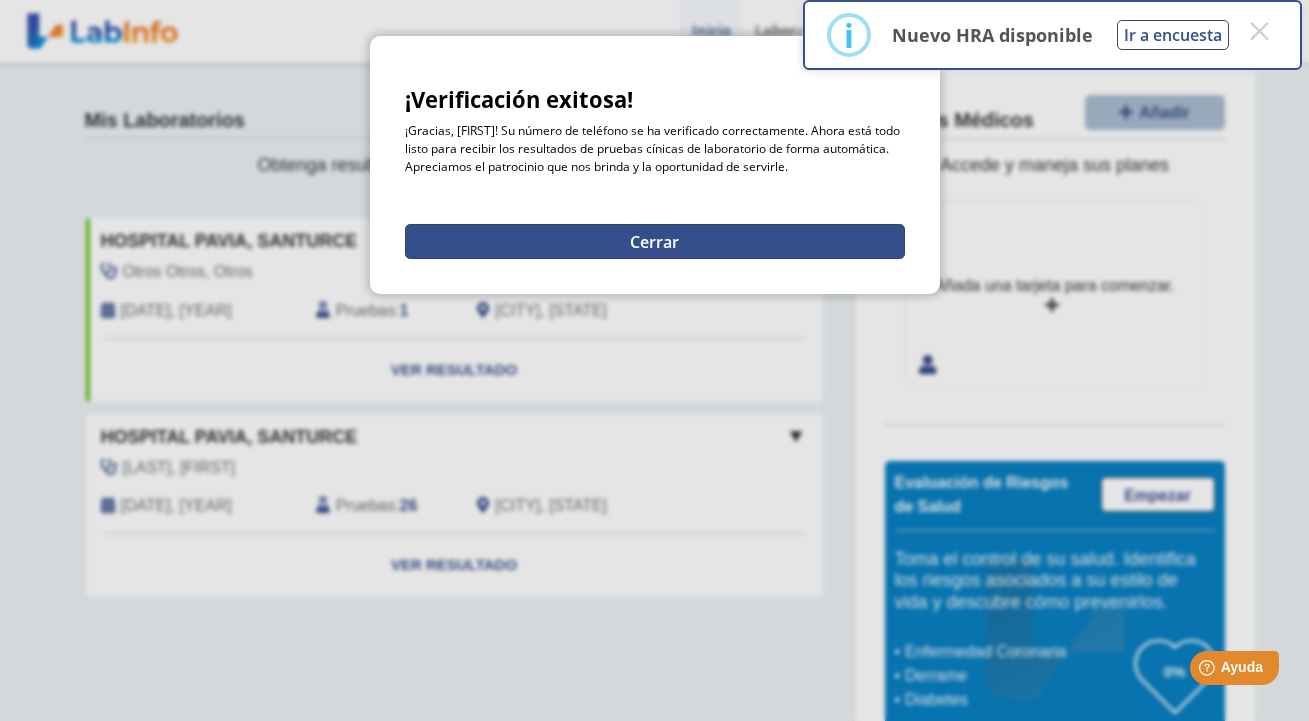 click on "Cerrar" 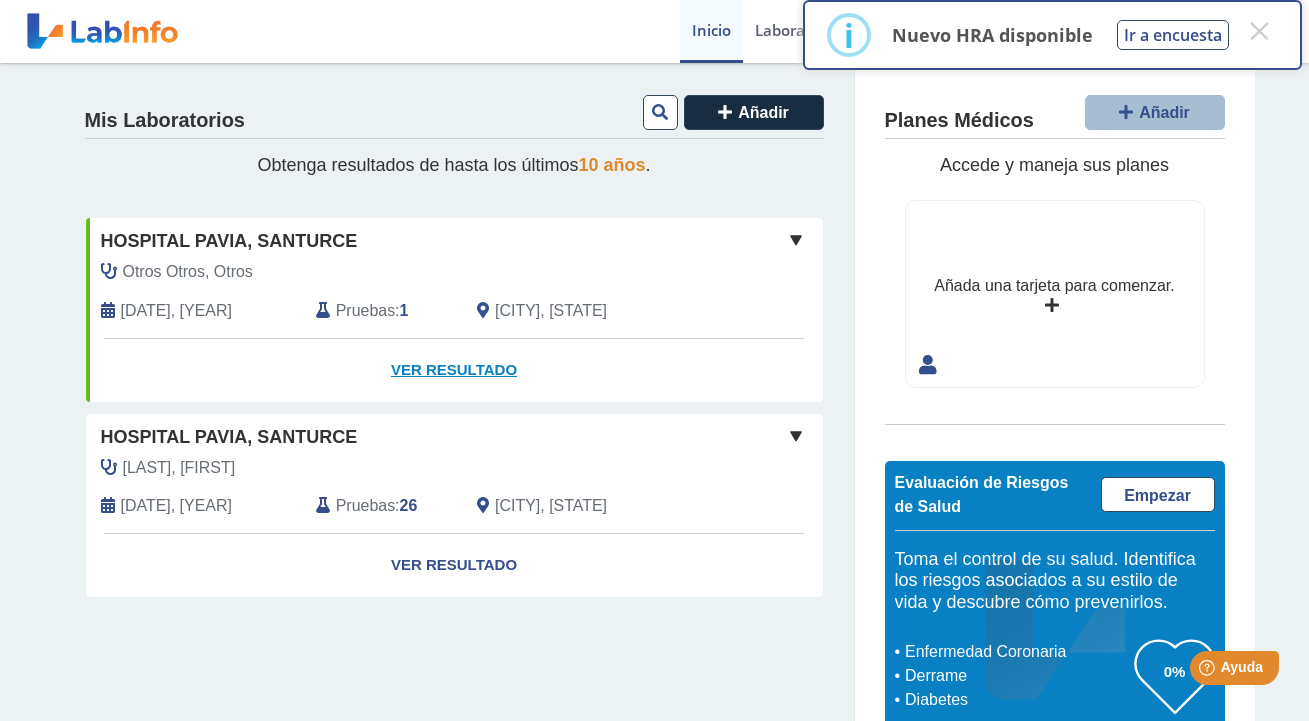 click on "Ver Resultado" 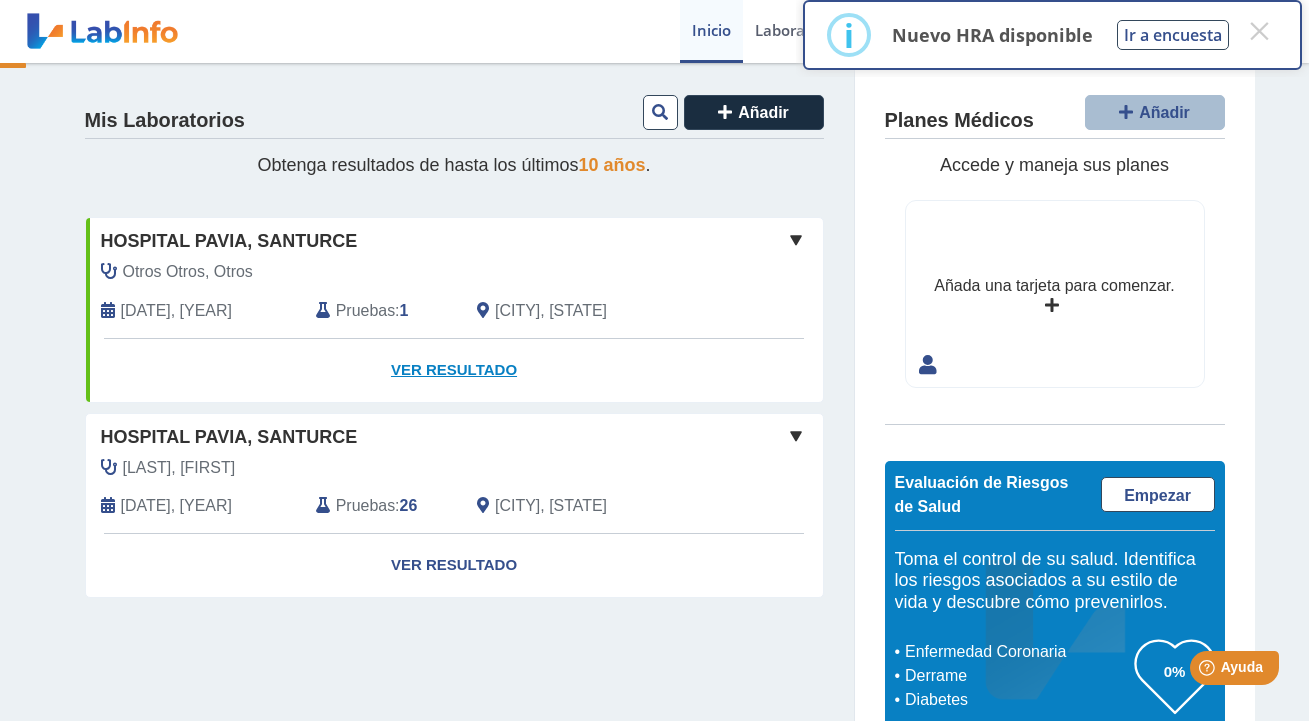 click on "Ver Resultado" 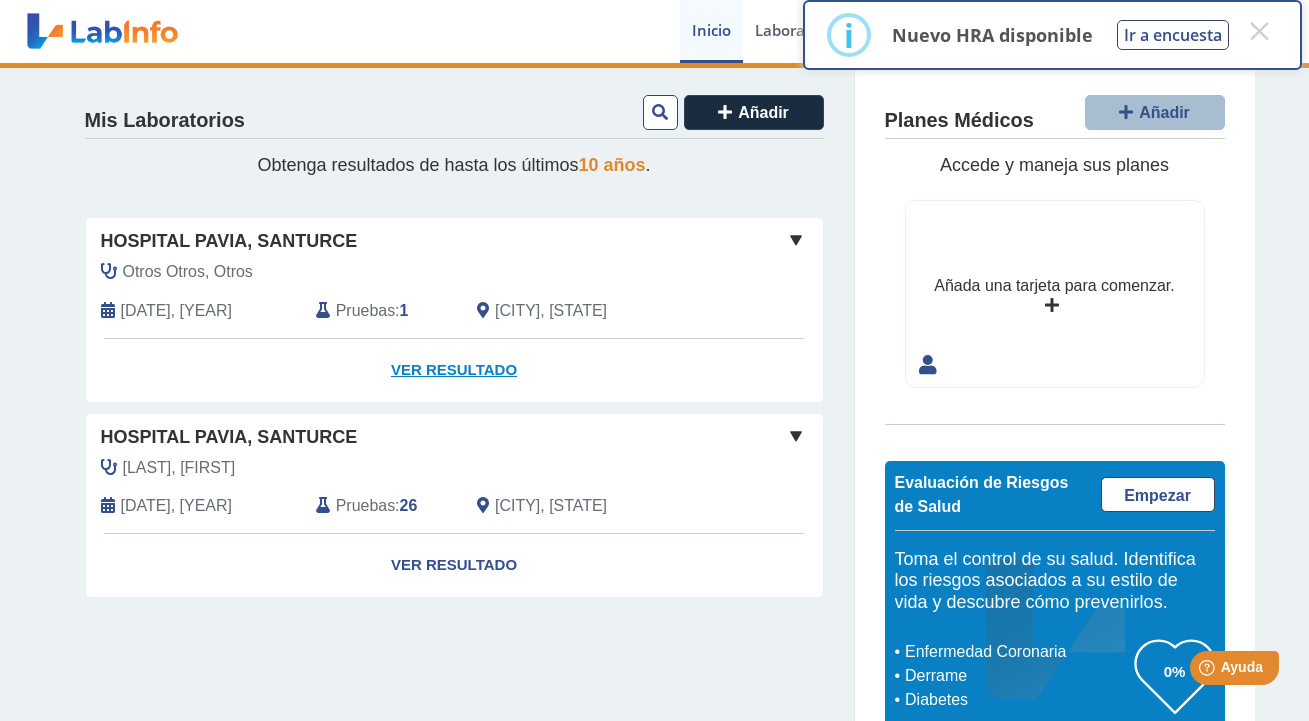 click on "Ver Resultado" 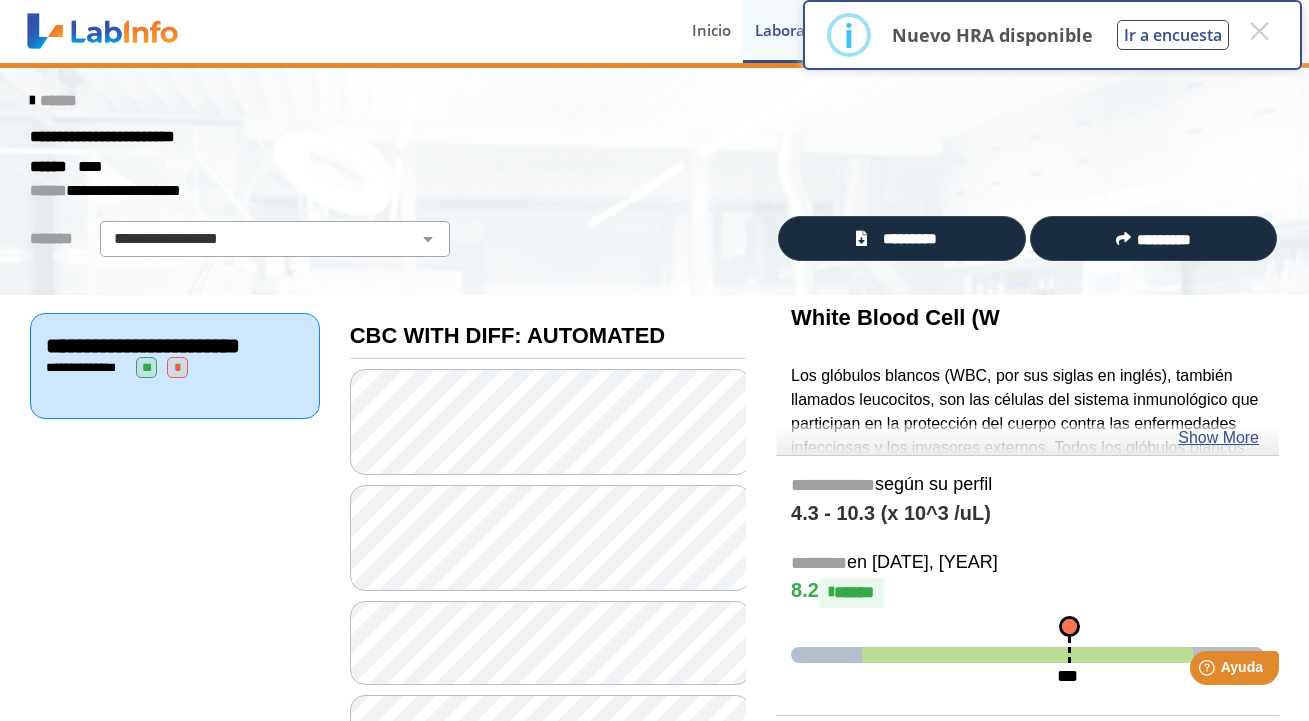 click on "*********" 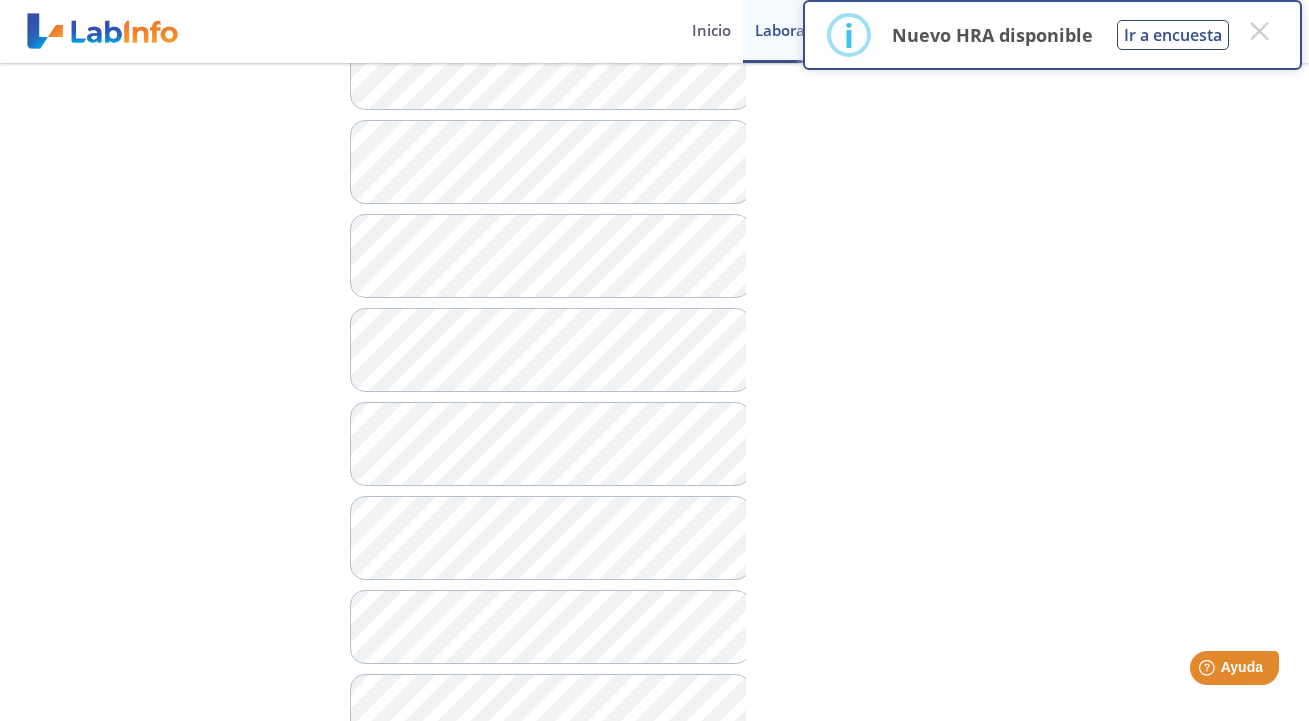 scroll, scrollTop: 1869, scrollLeft: 0, axis: vertical 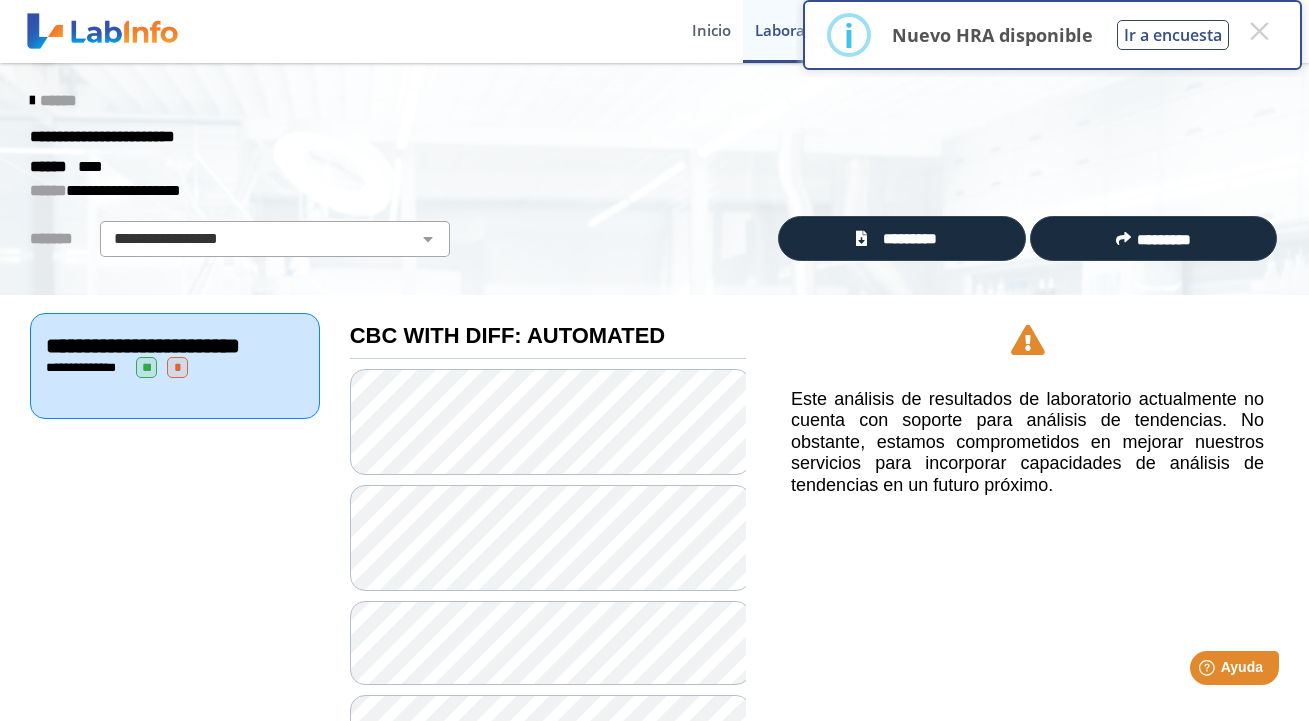 click 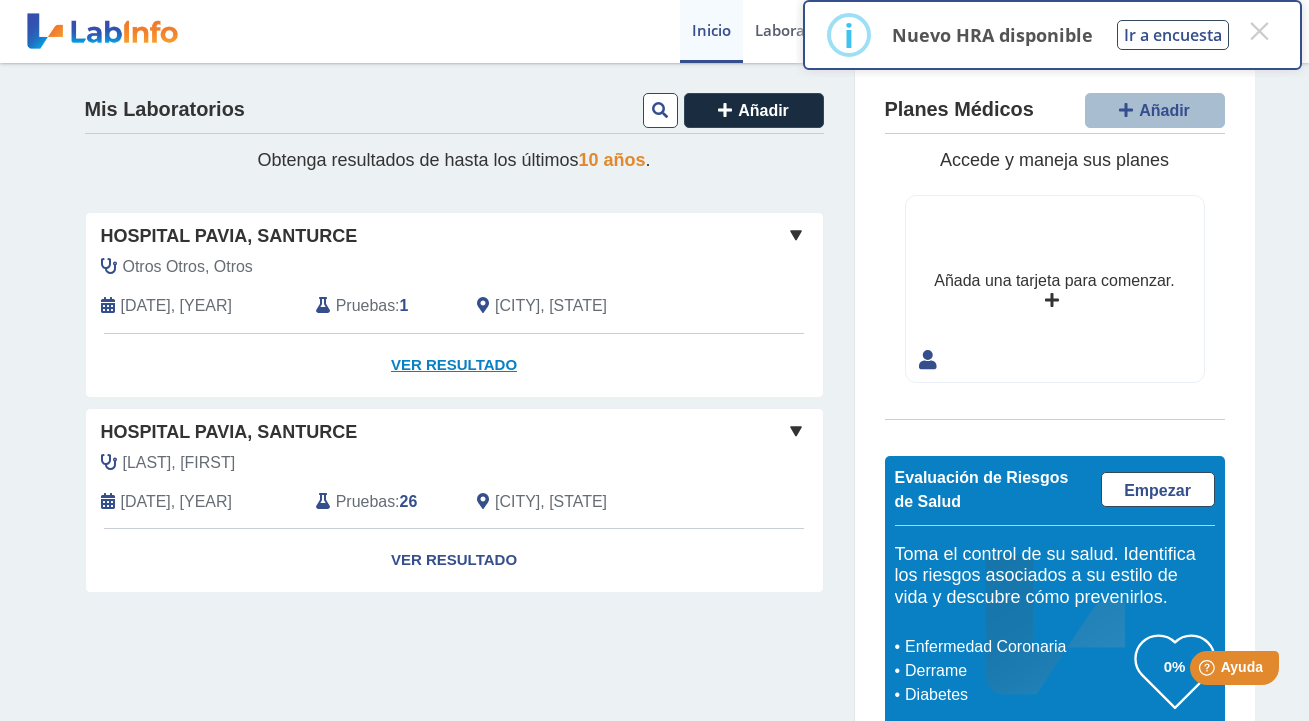 click on "Ver Resultado" 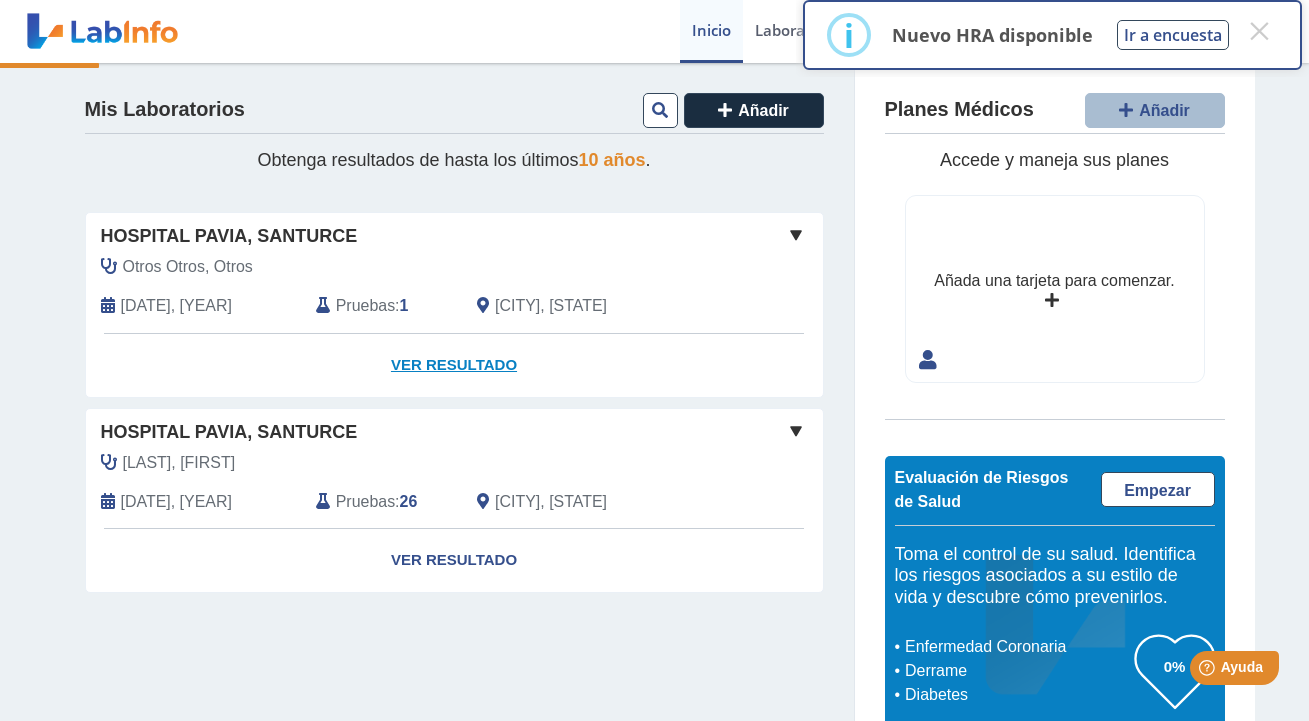 click on "Ver Resultado" 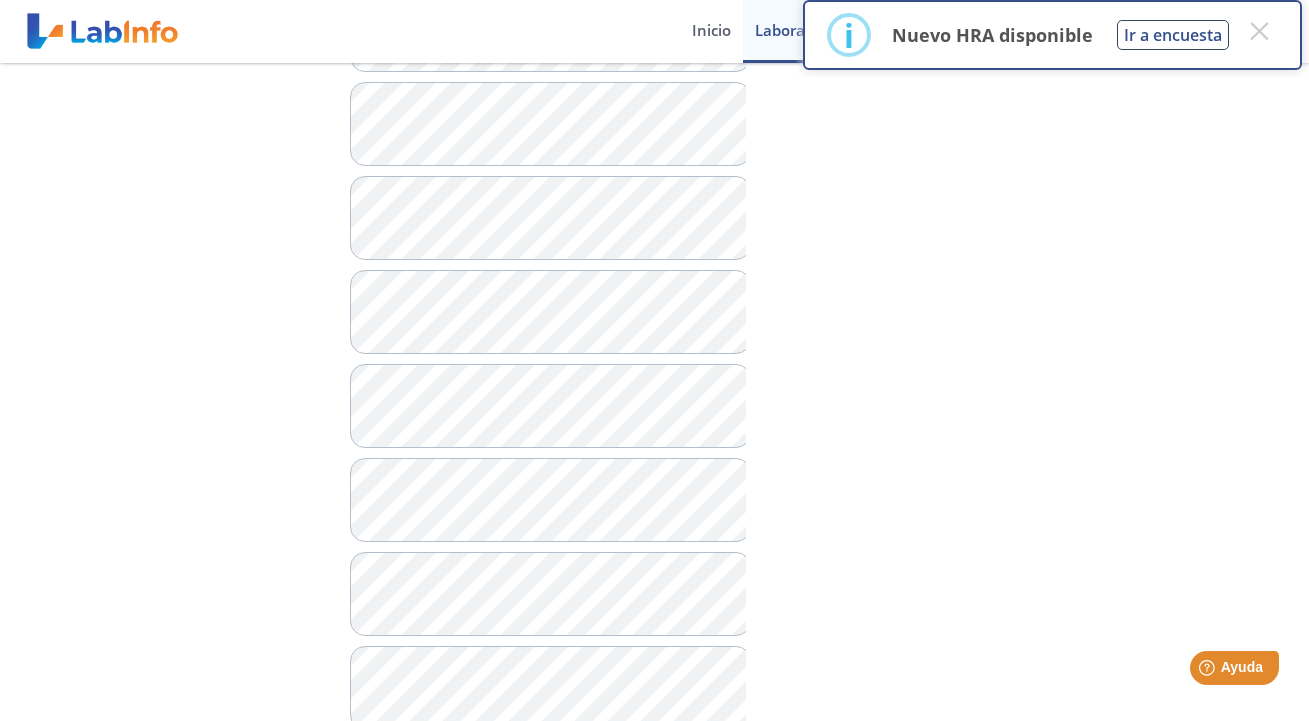 scroll, scrollTop: 1514, scrollLeft: 0, axis: vertical 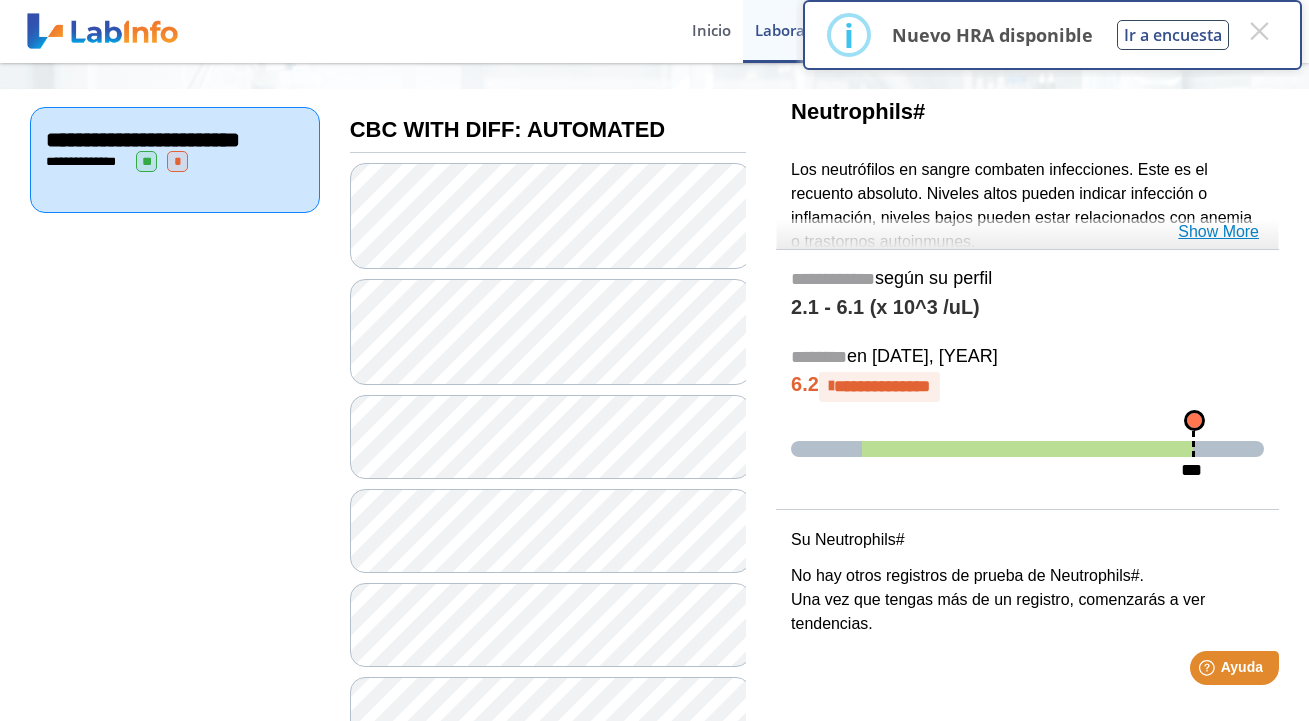 click on "Show More" 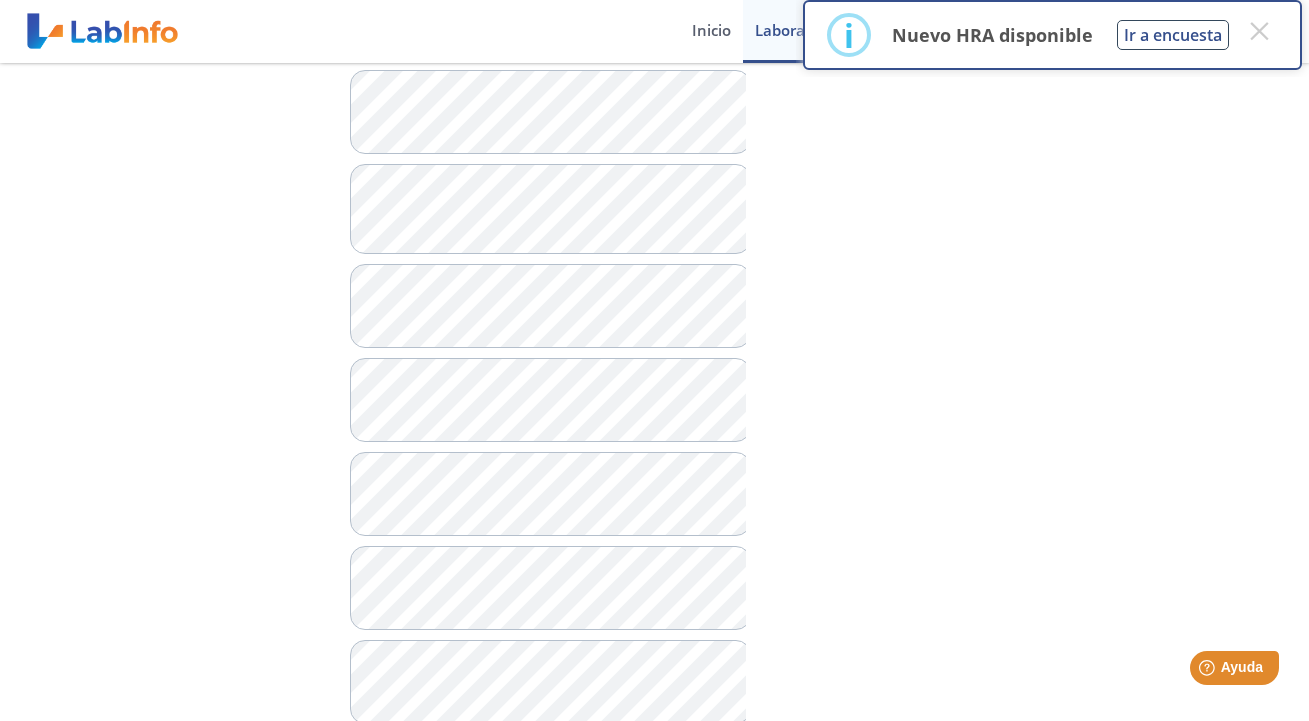 scroll, scrollTop: 1117, scrollLeft: 0, axis: vertical 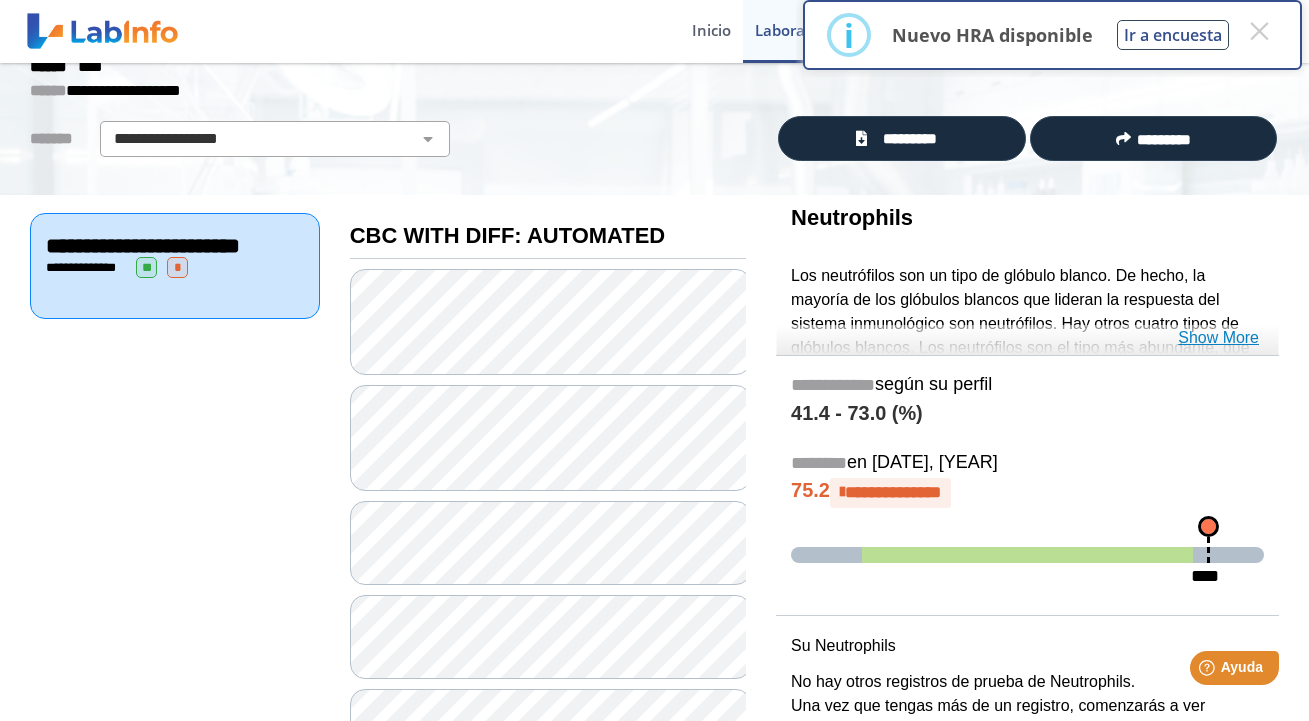click on "Show More" 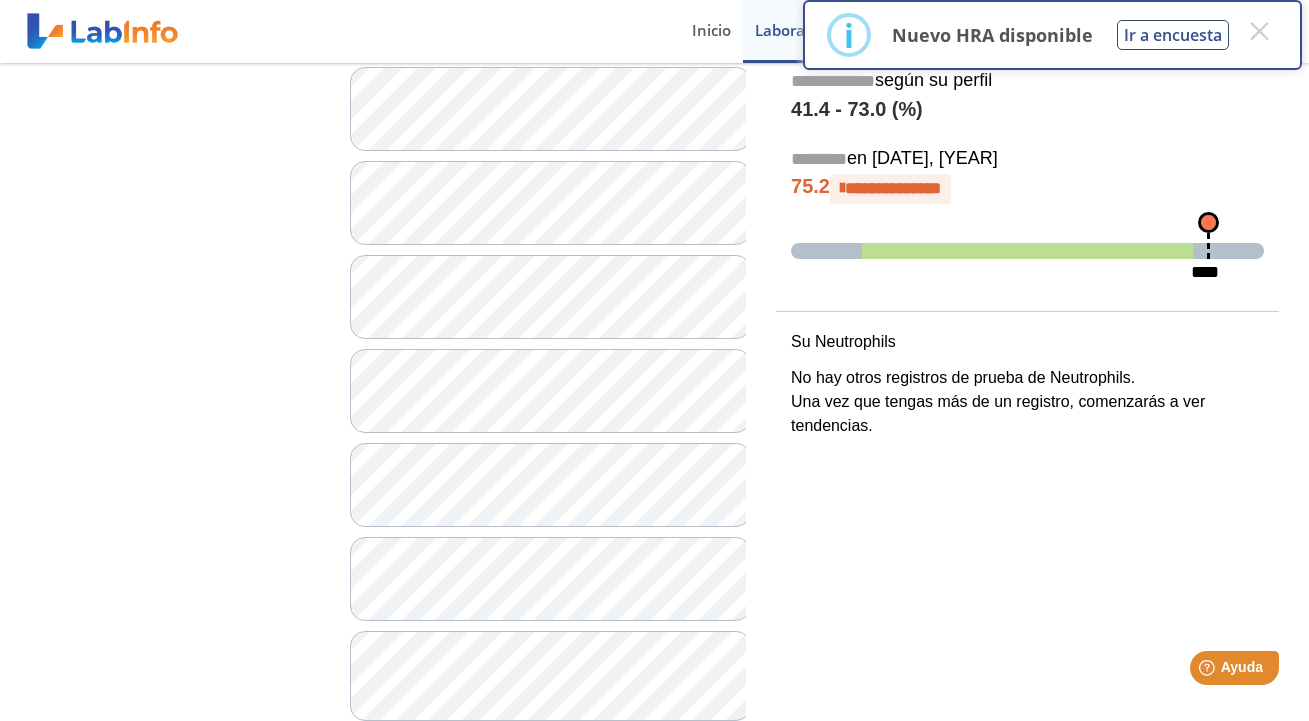scroll, scrollTop: 805, scrollLeft: 0, axis: vertical 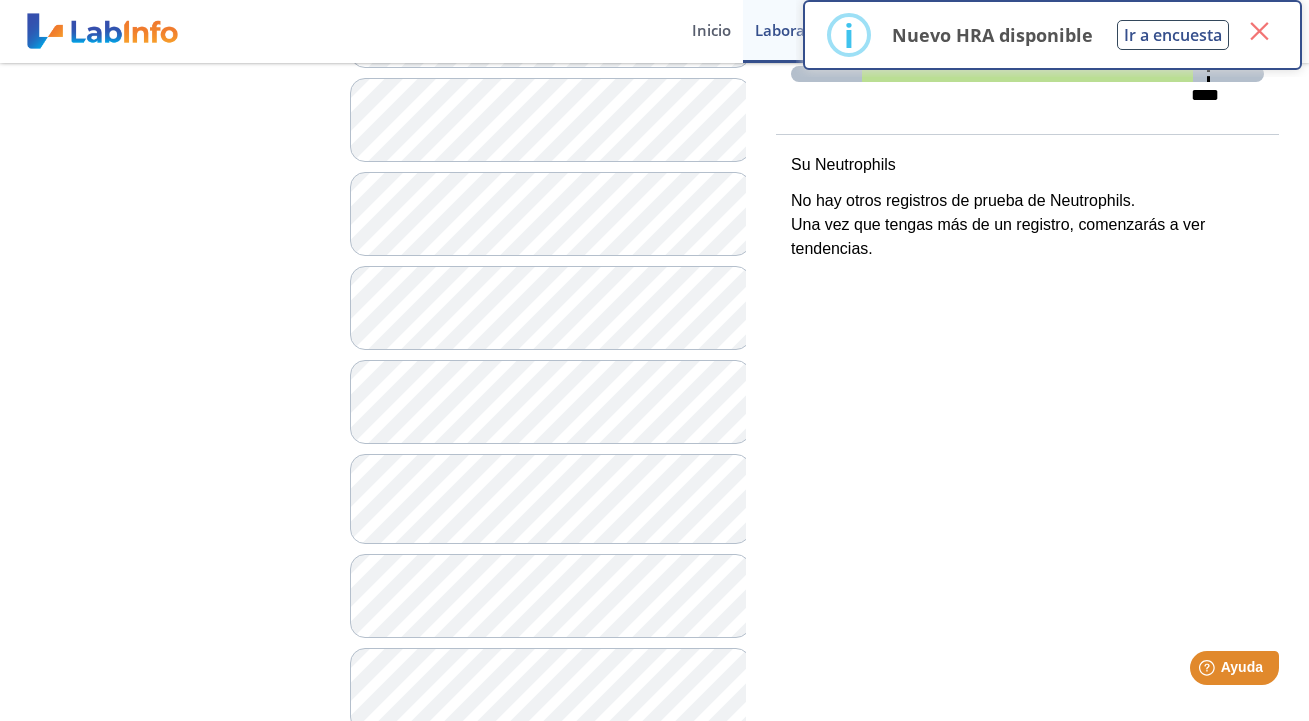 click on "×" at bounding box center [1259, 31] 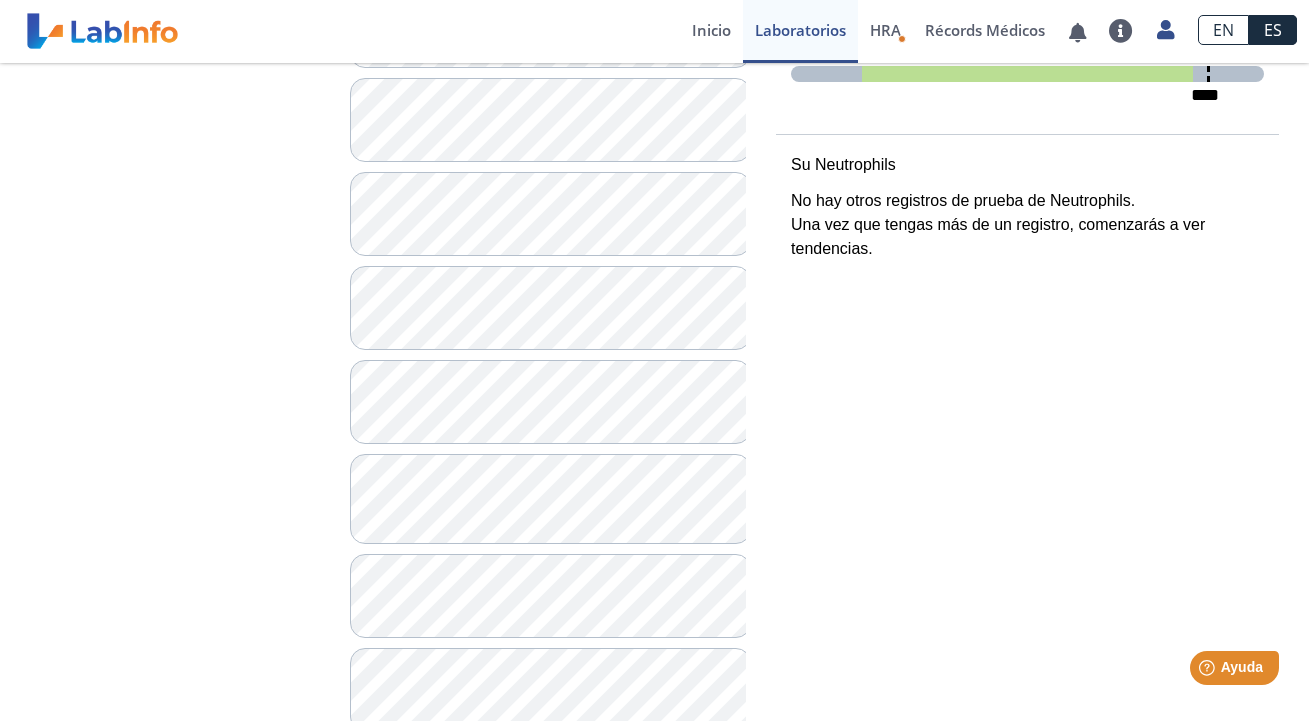 click on "Su Neutrophils" 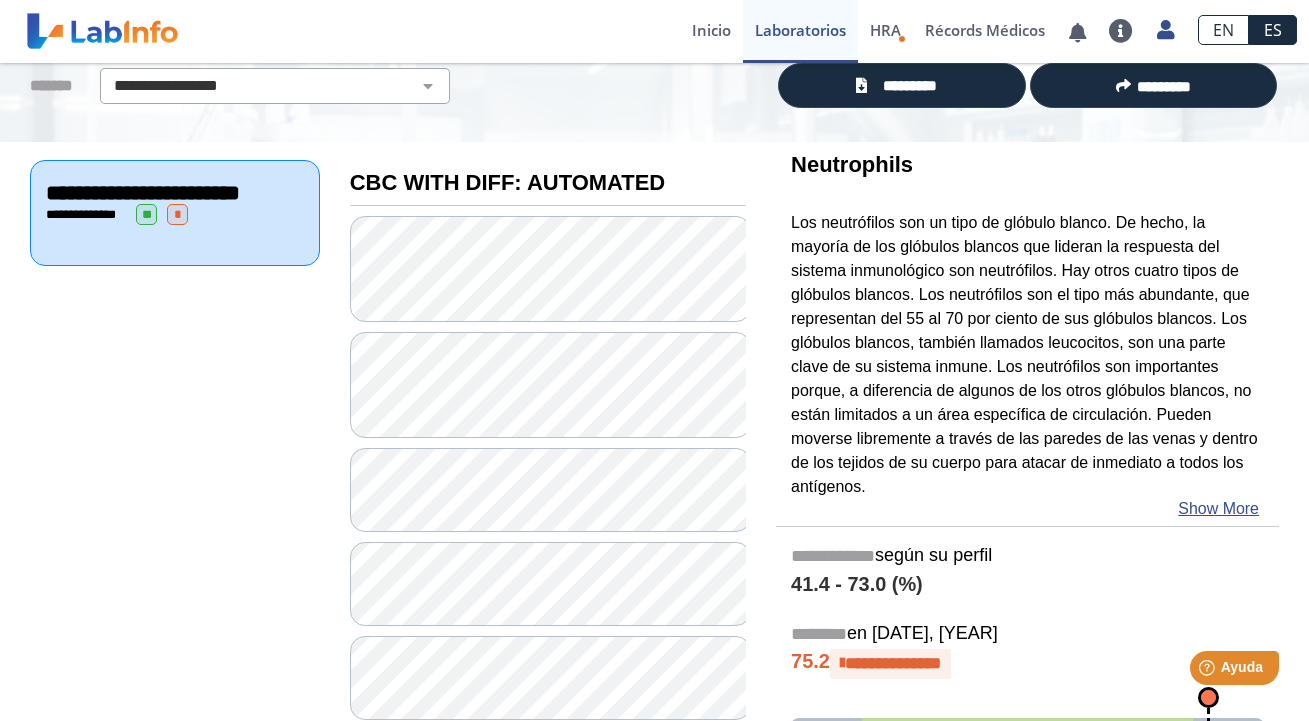 scroll, scrollTop: 0, scrollLeft: 0, axis: both 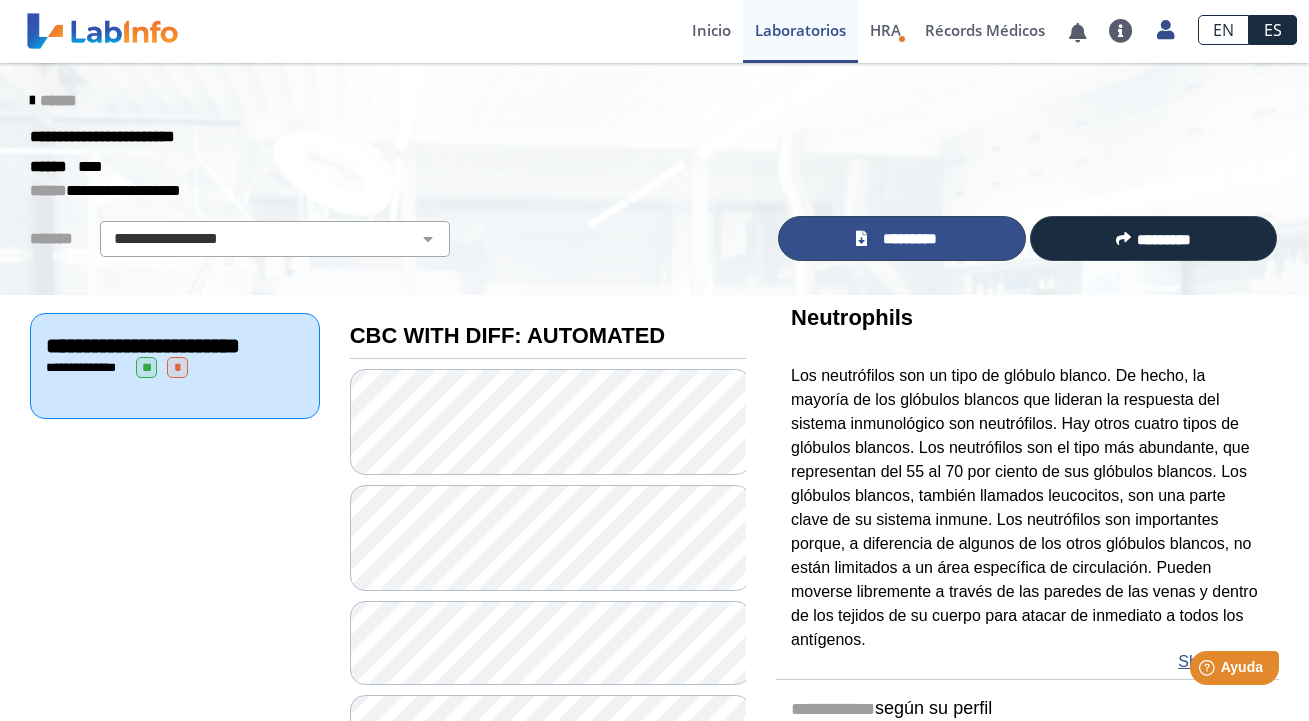click on "*********" 